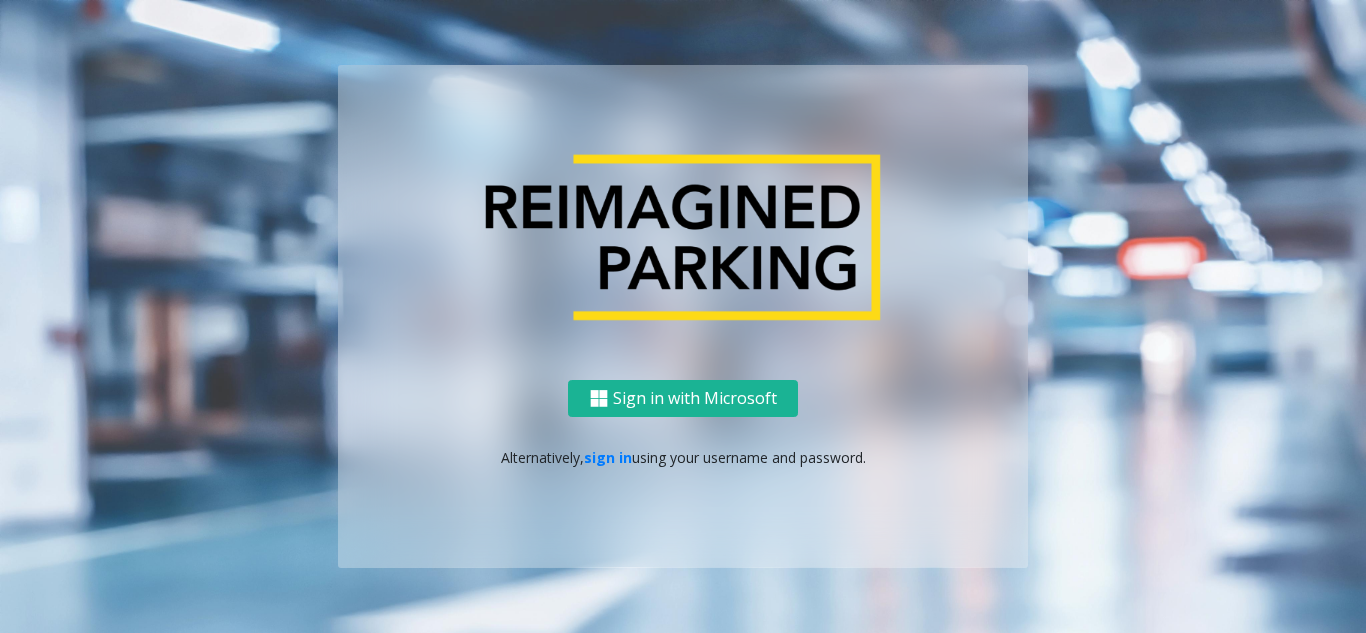 scroll, scrollTop: 0, scrollLeft: 0, axis: both 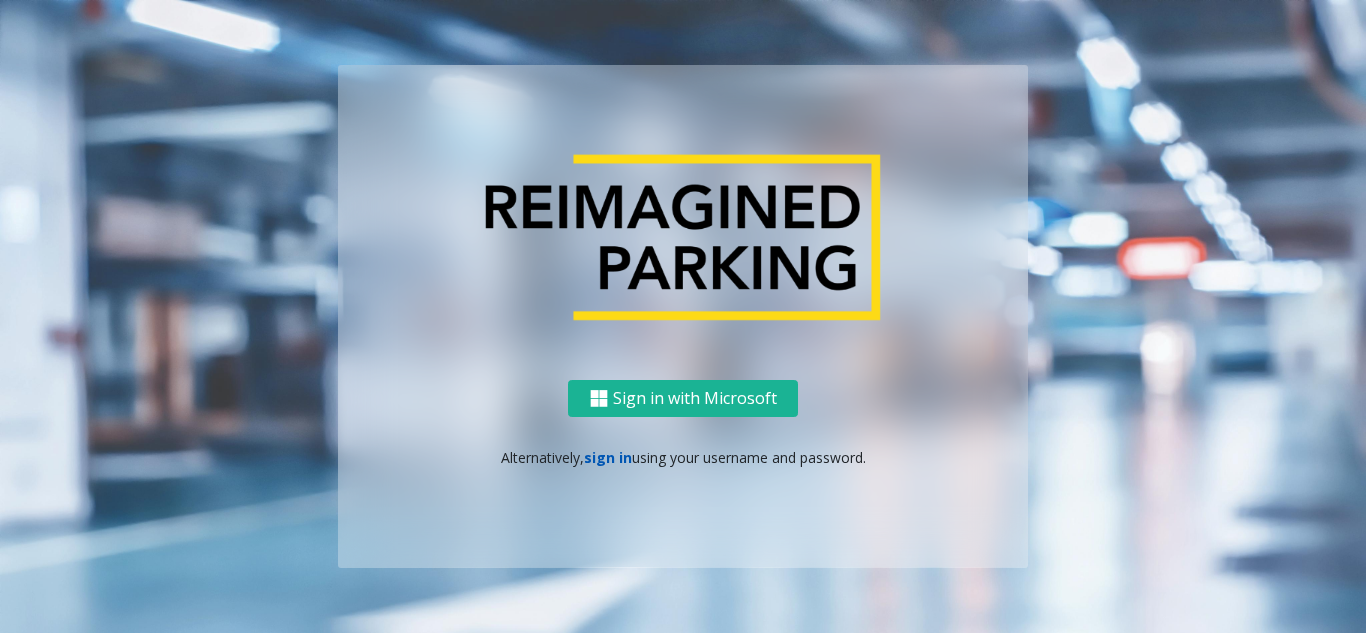 click on "sign in" 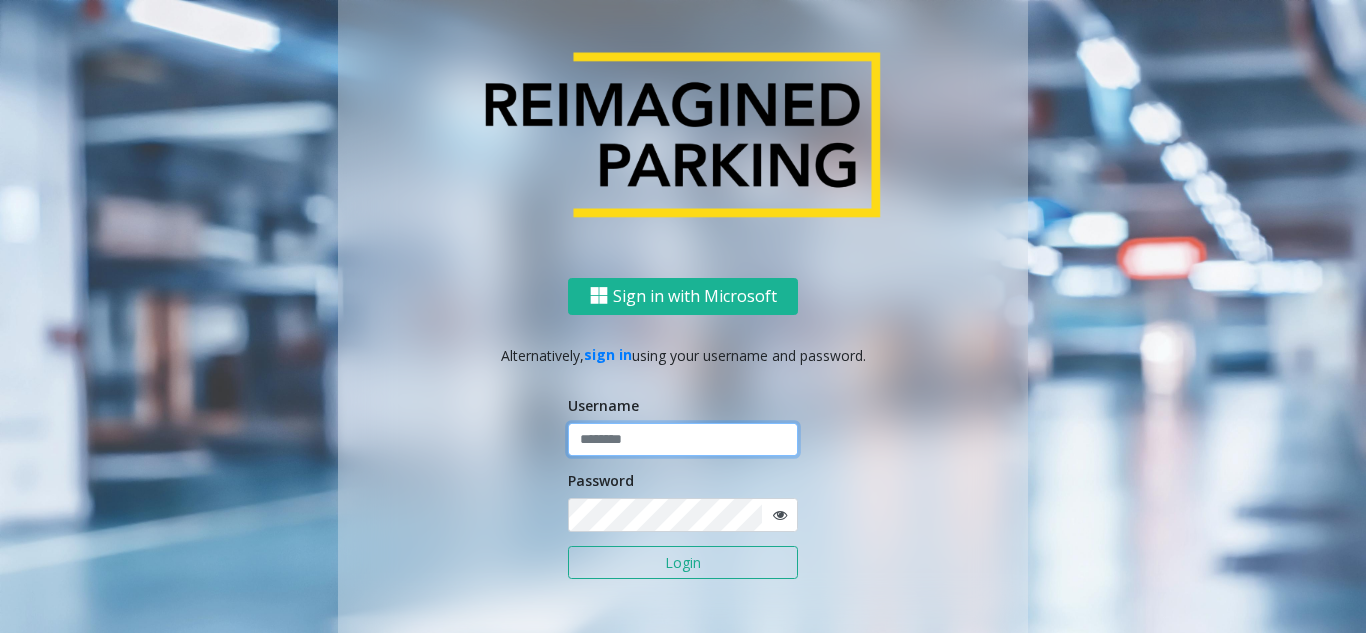 click 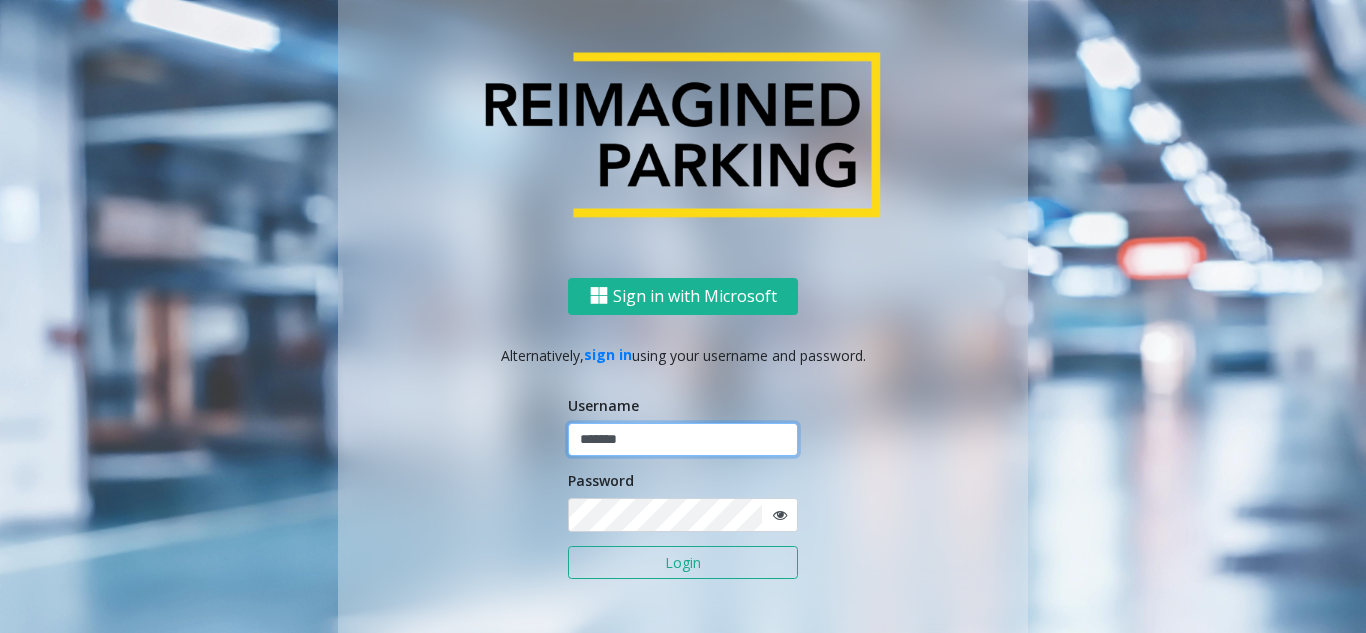 type on "*******" 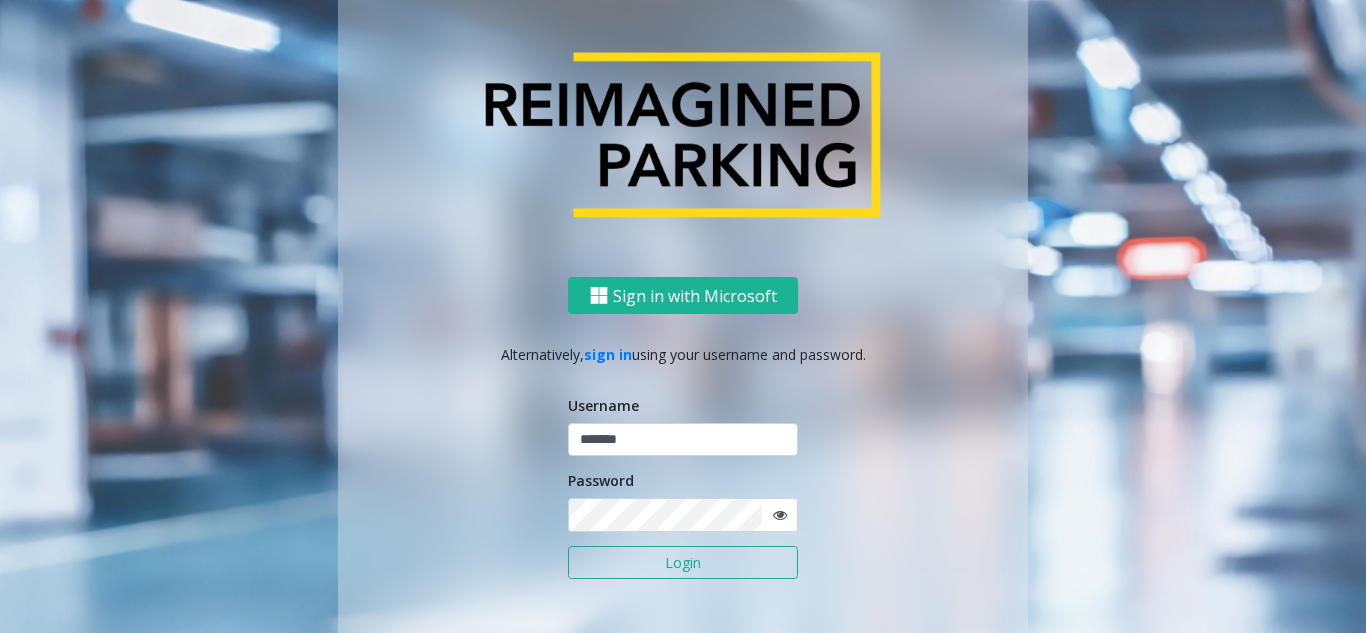 click on "Login" 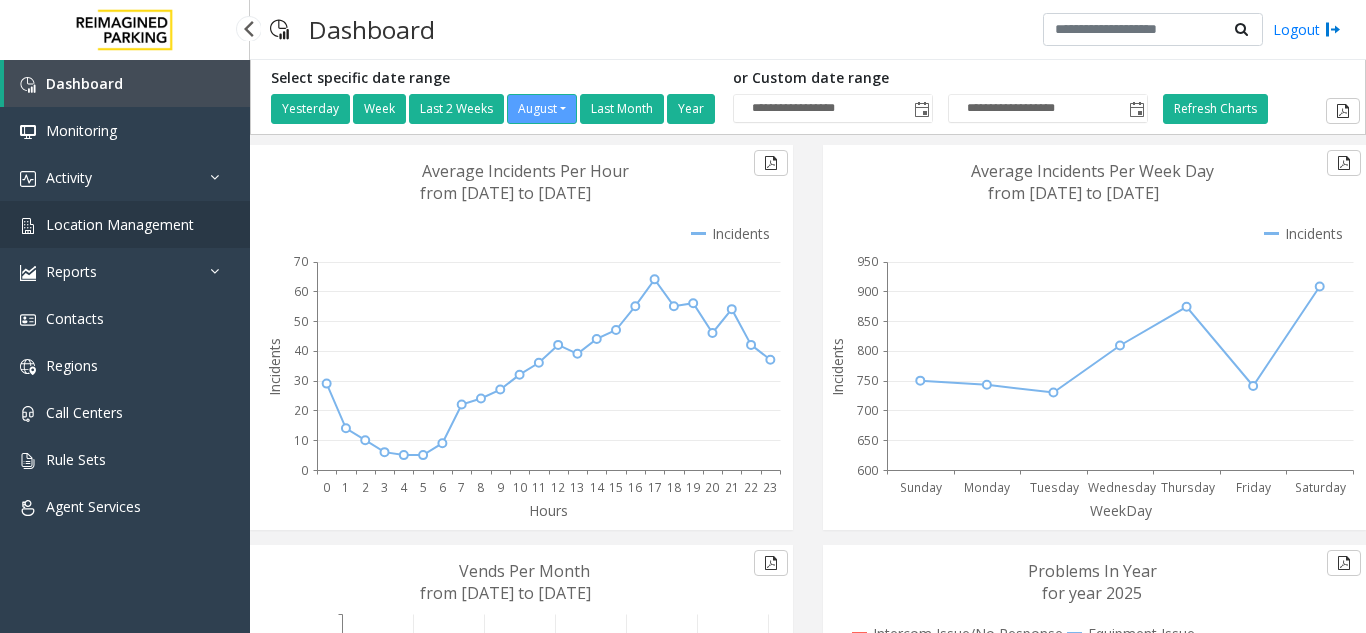 click on "Location Management" at bounding box center (120, 224) 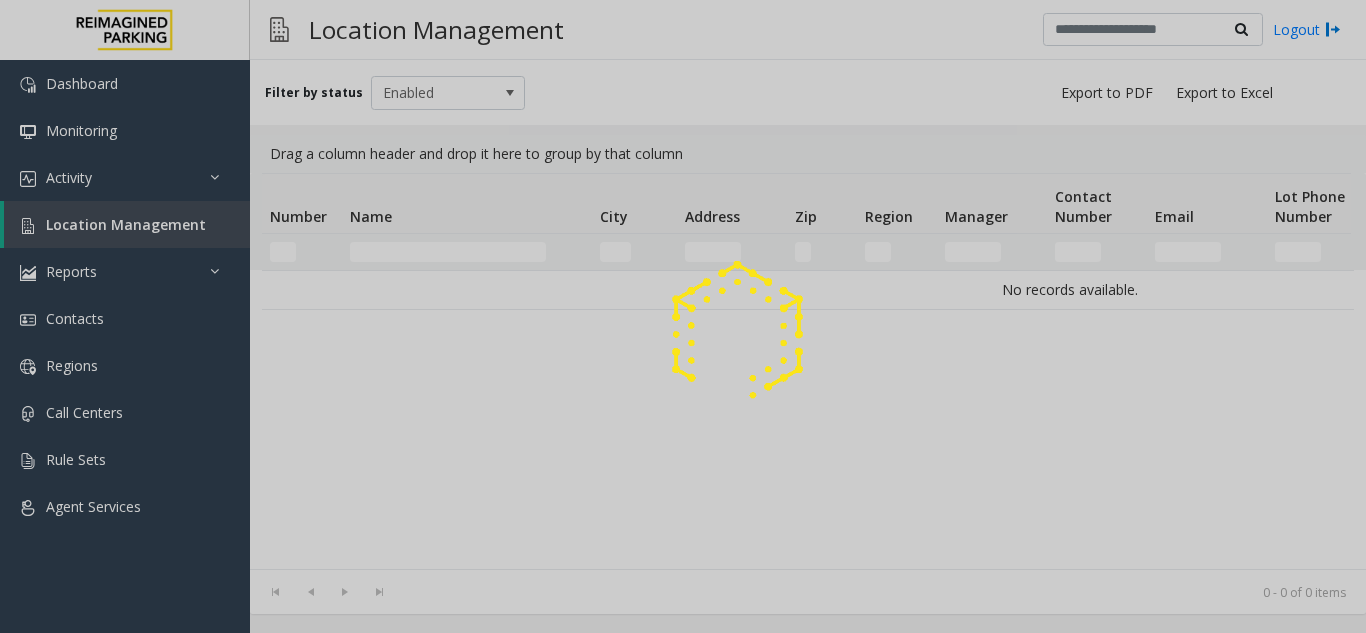 click 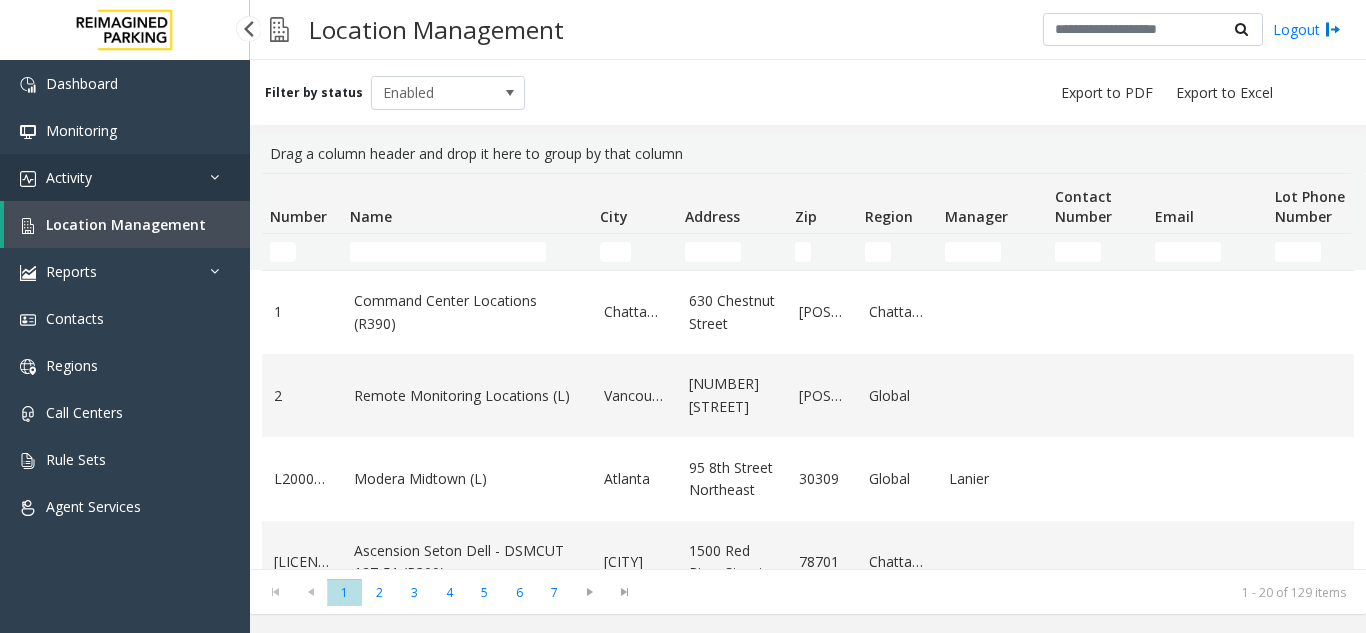 click on "Activity" at bounding box center (125, 177) 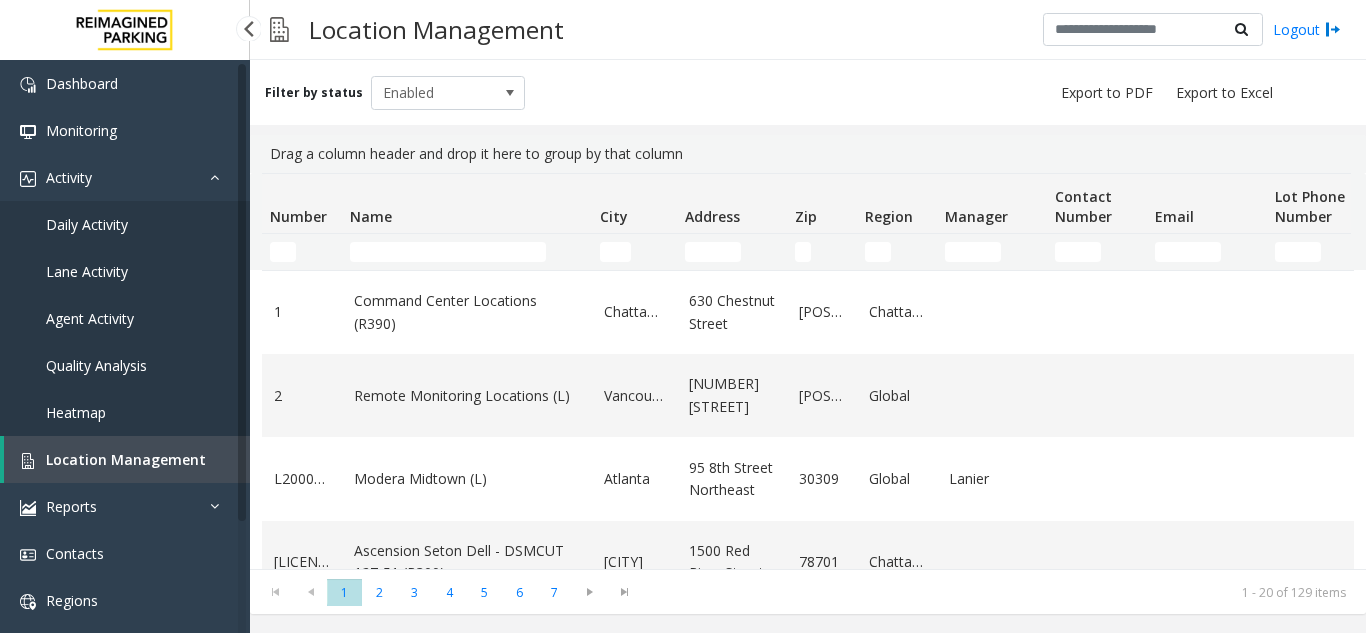 click on "Daily Activity" at bounding box center [125, 224] 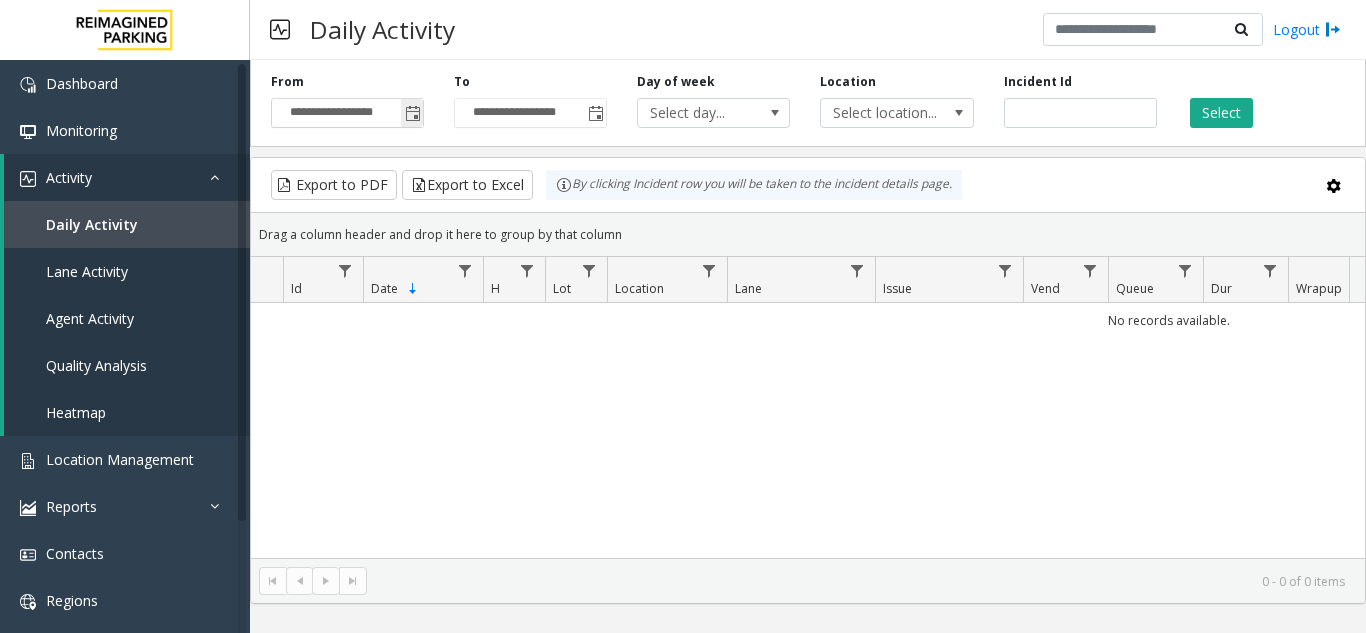 click 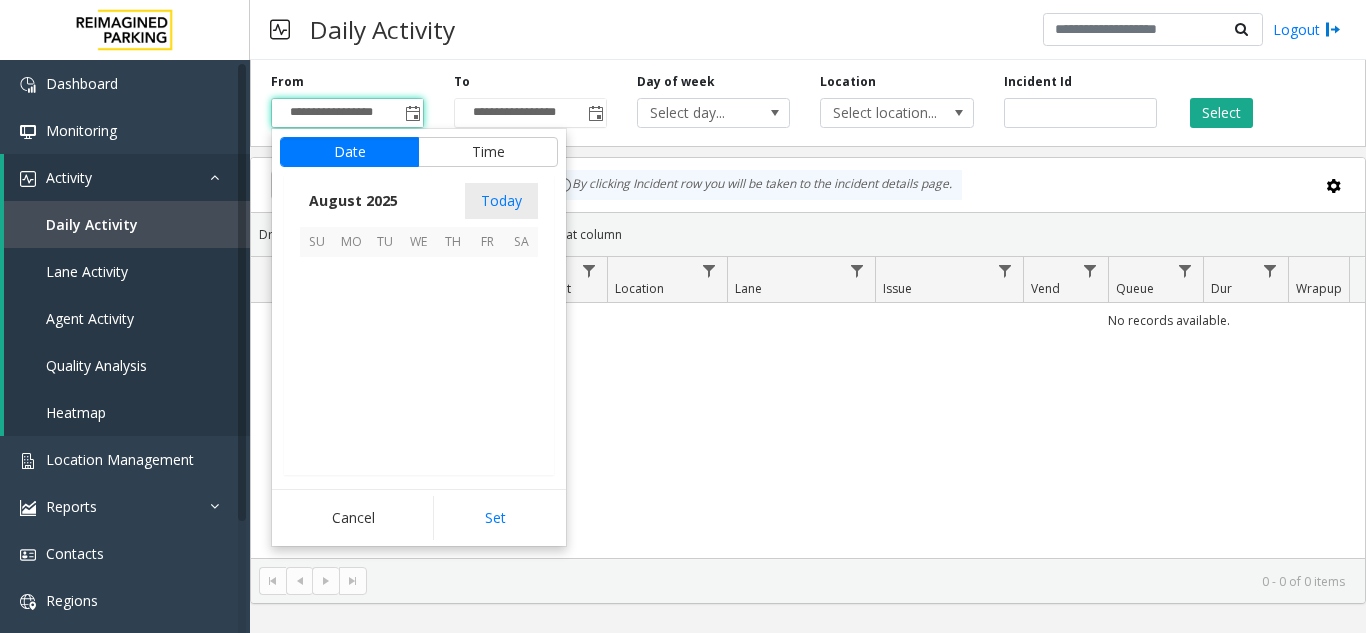 scroll, scrollTop: 358666, scrollLeft: 0, axis: vertical 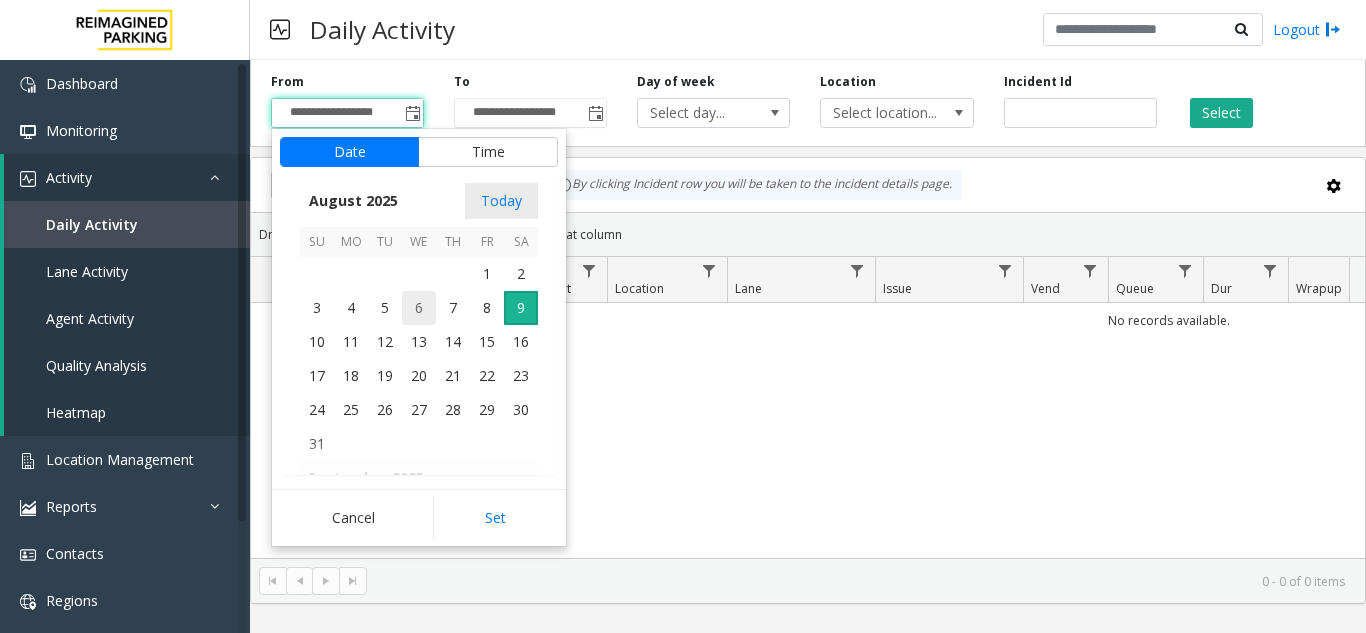 click on "6" at bounding box center (419, 308) 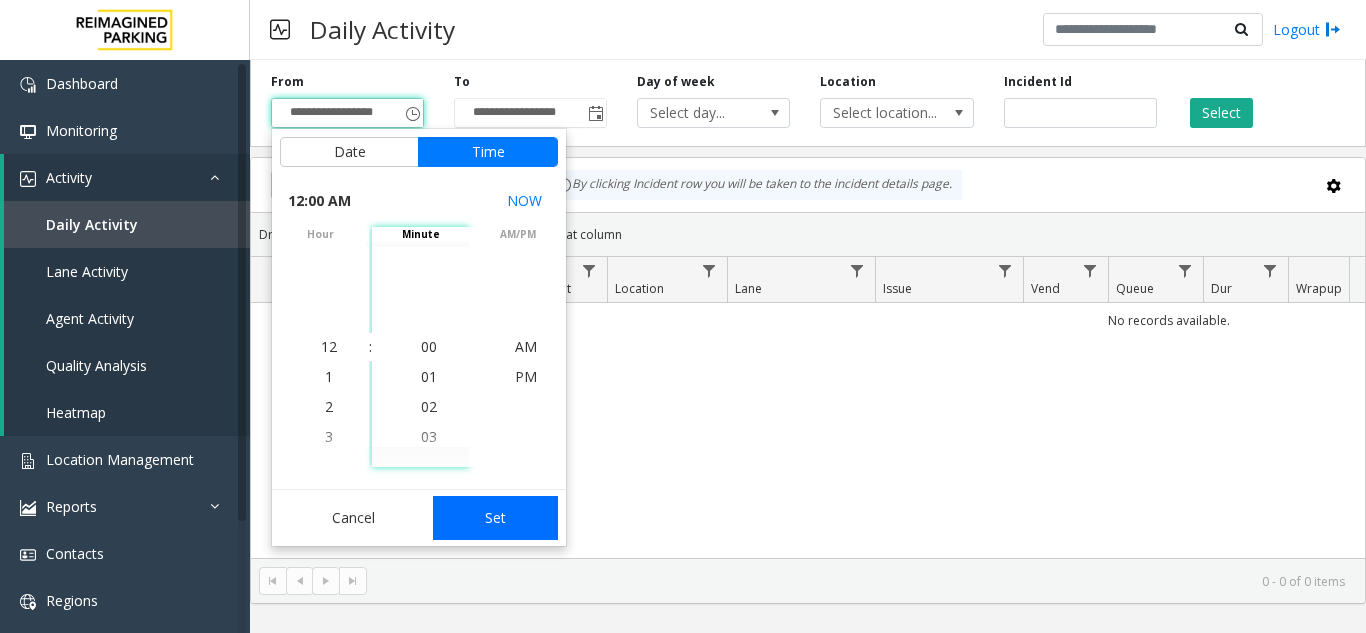 click on "Set" 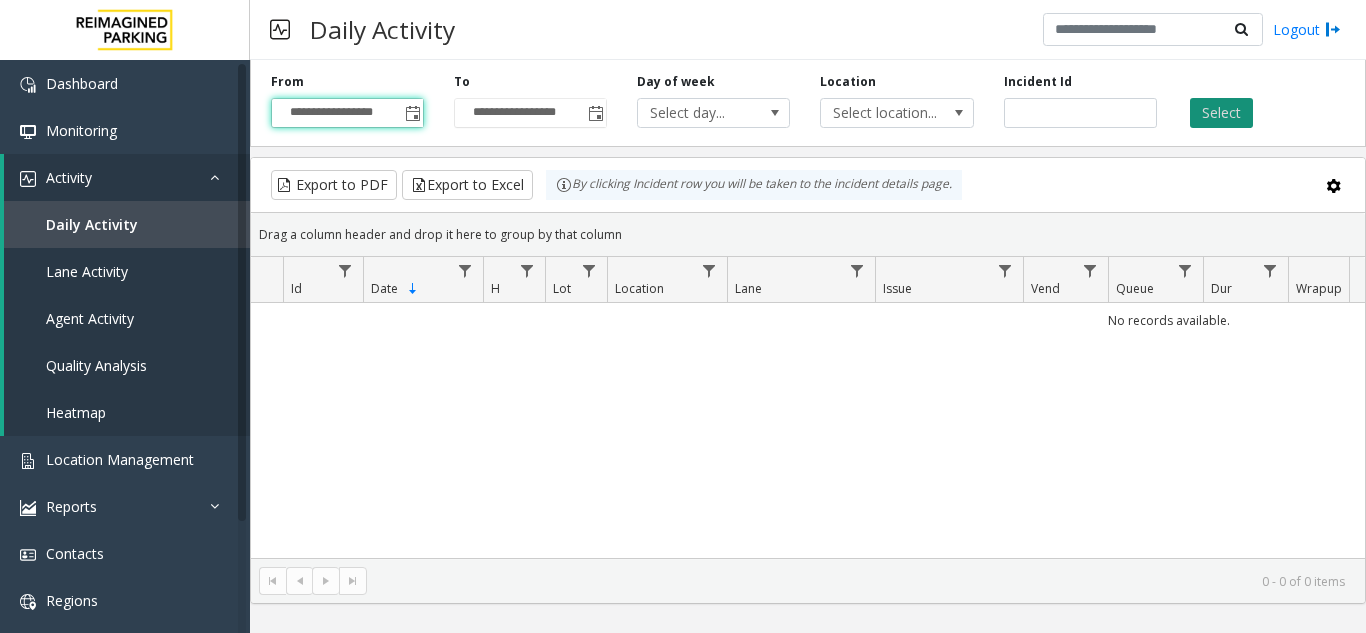 click on "Select" 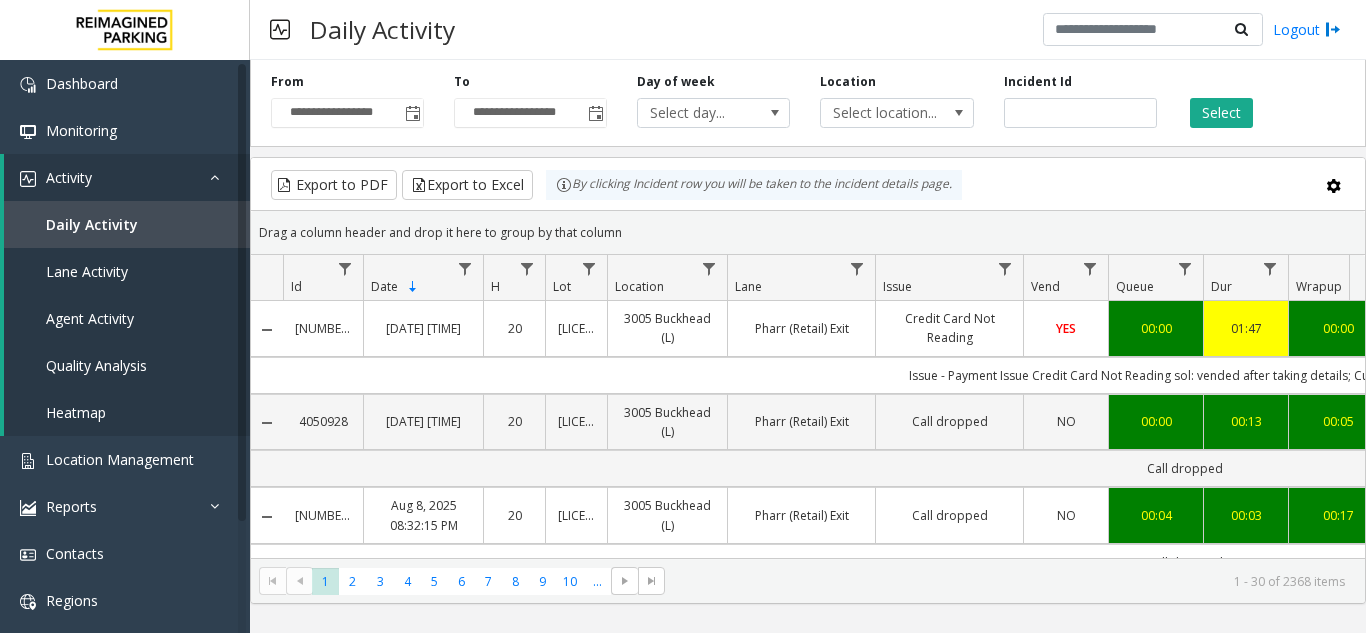 scroll, scrollTop: 0, scrollLeft: 126, axis: horizontal 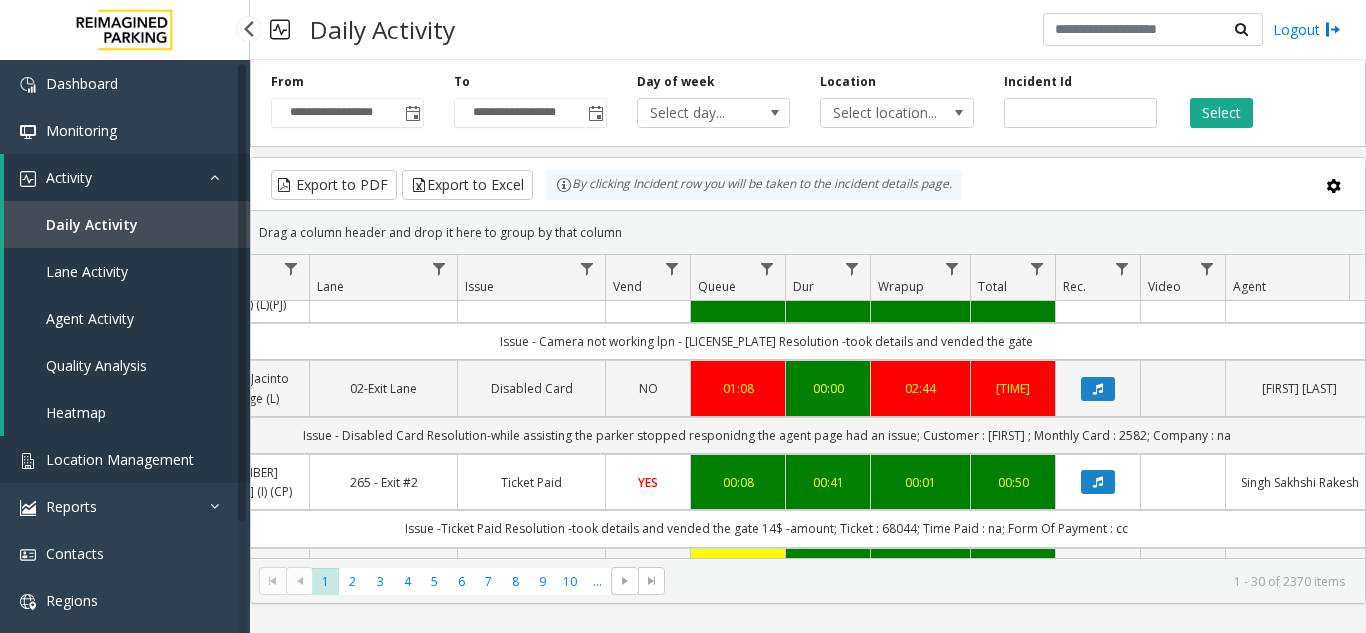 click on "Location Management" at bounding box center (125, 459) 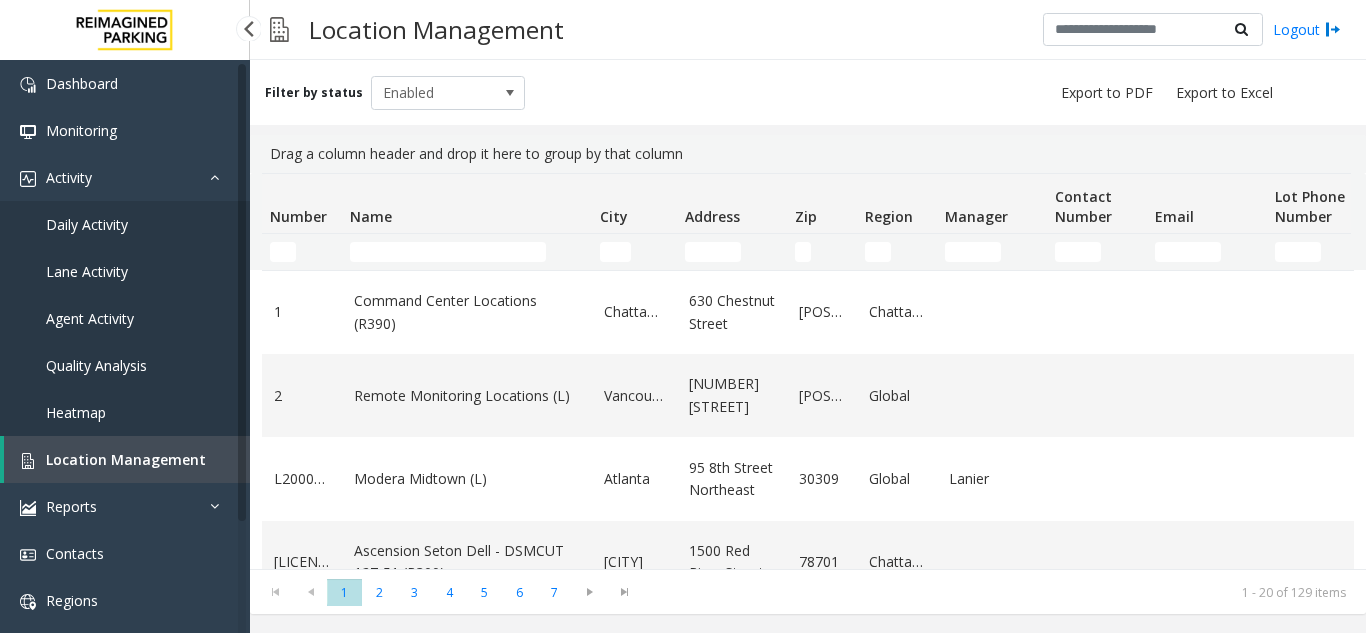 click on "Daily Activity" at bounding box center (87, 224) 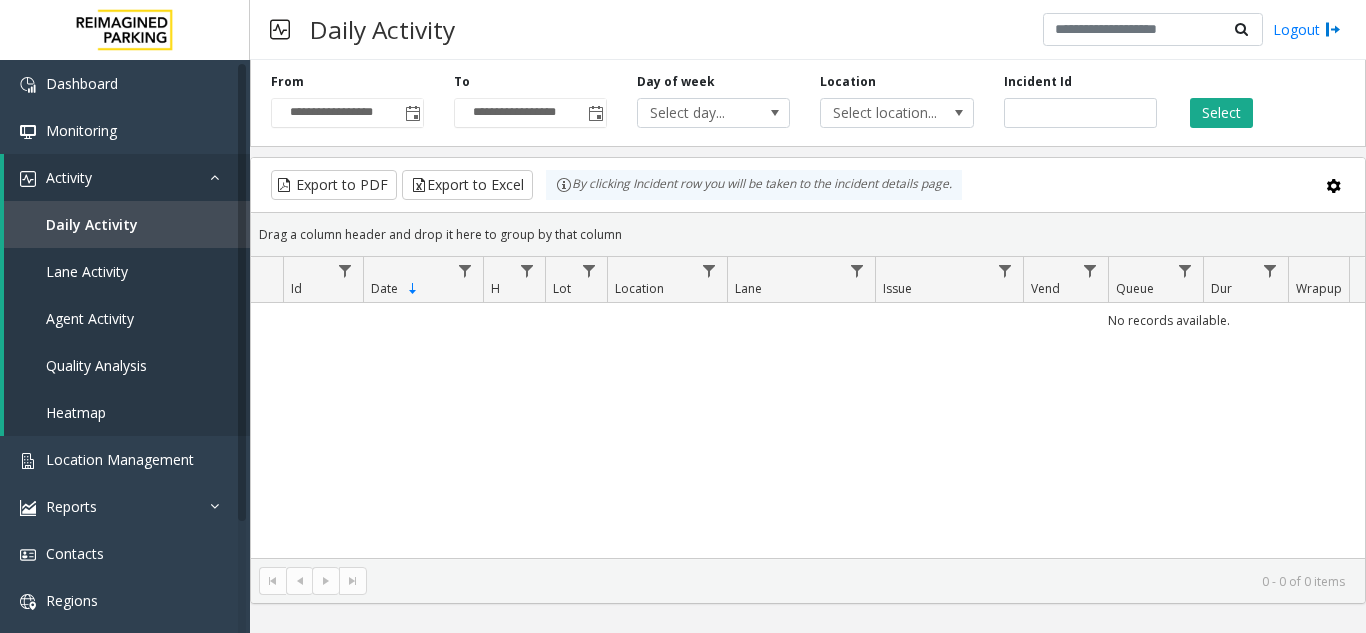 click 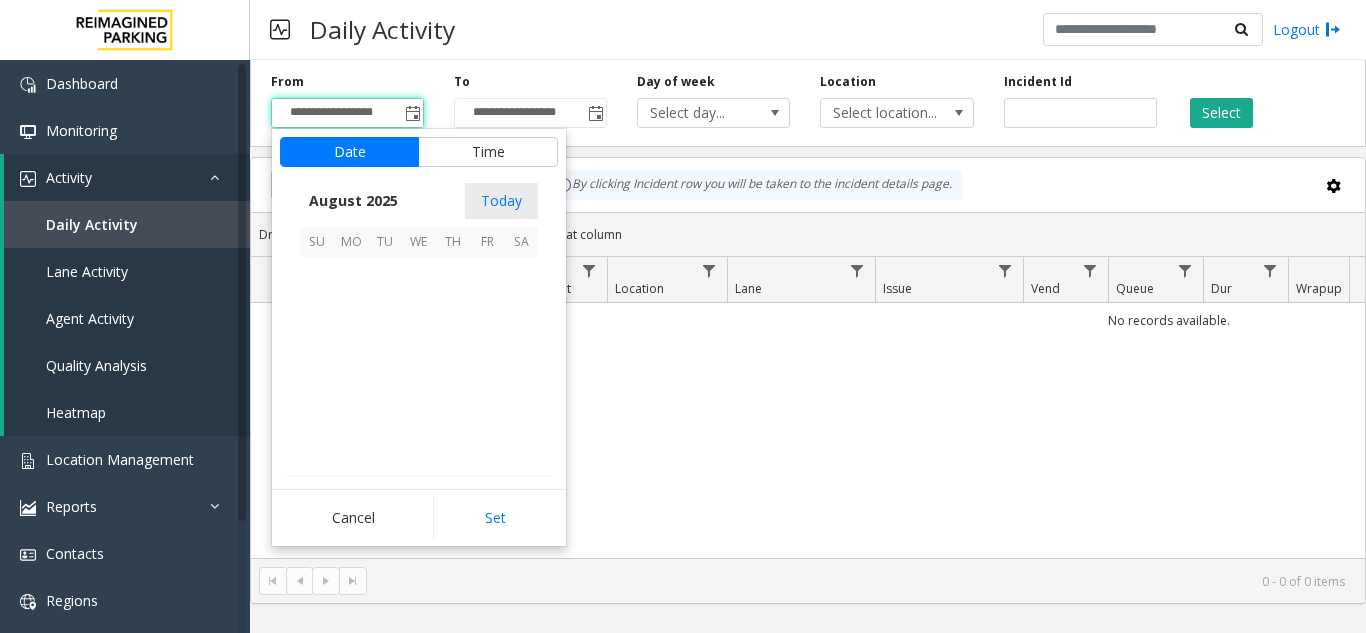 scroll, scrollTop: 358666, scrollLeft: 0, axis: vertical 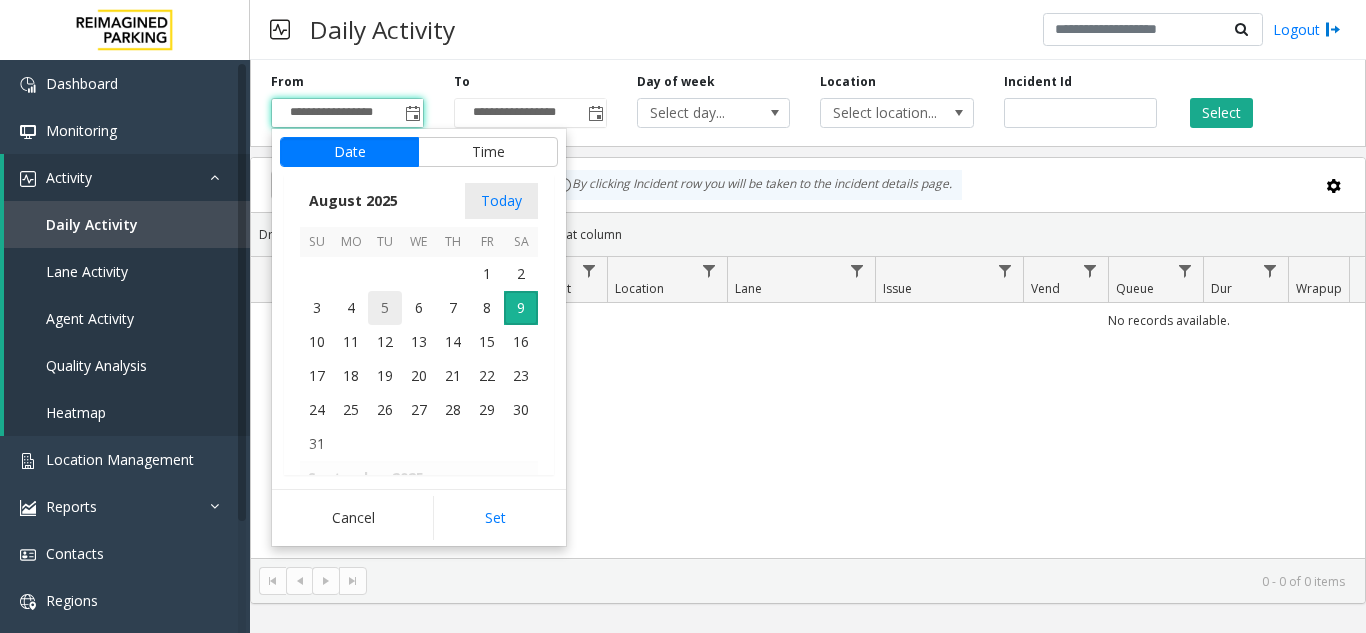 click on "5" at bounding box center (385, 308) 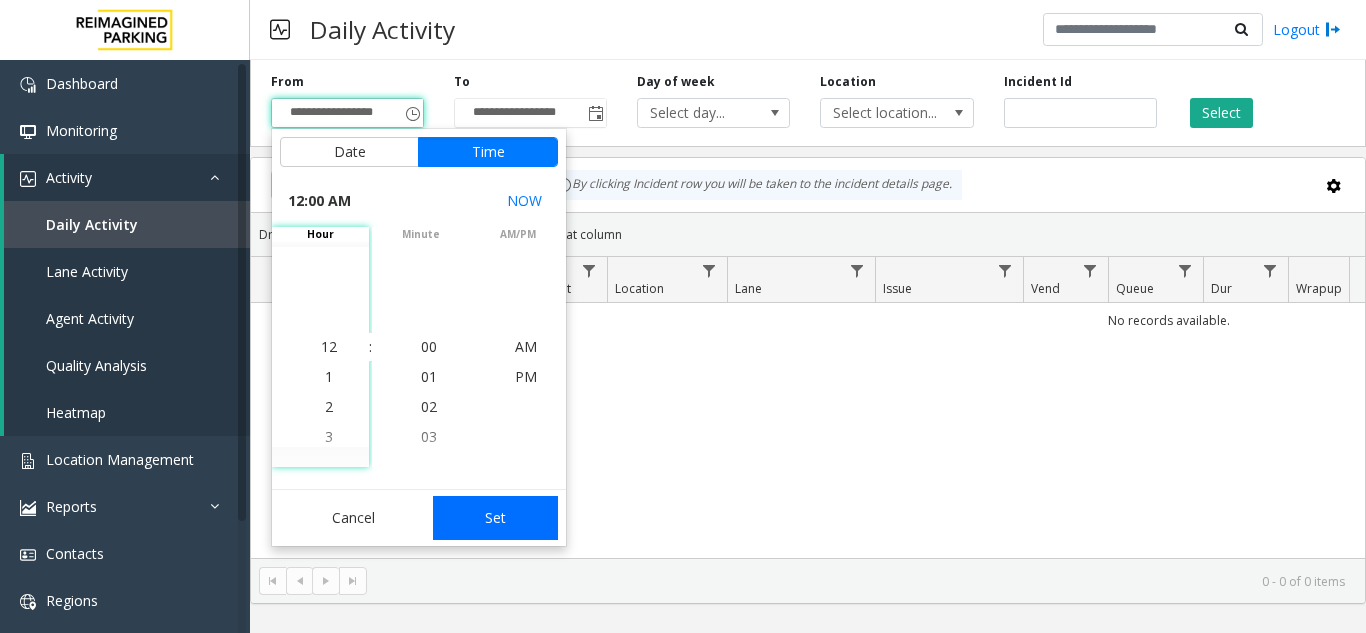 click on "Set" 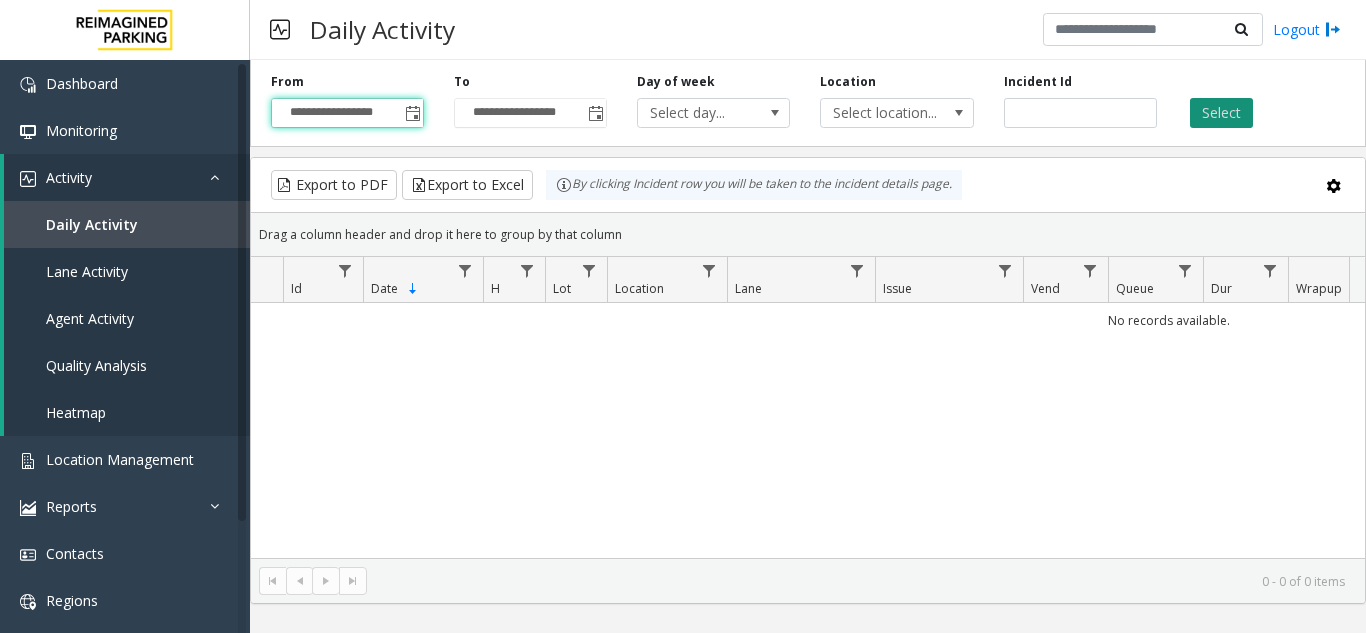 click on "Select" 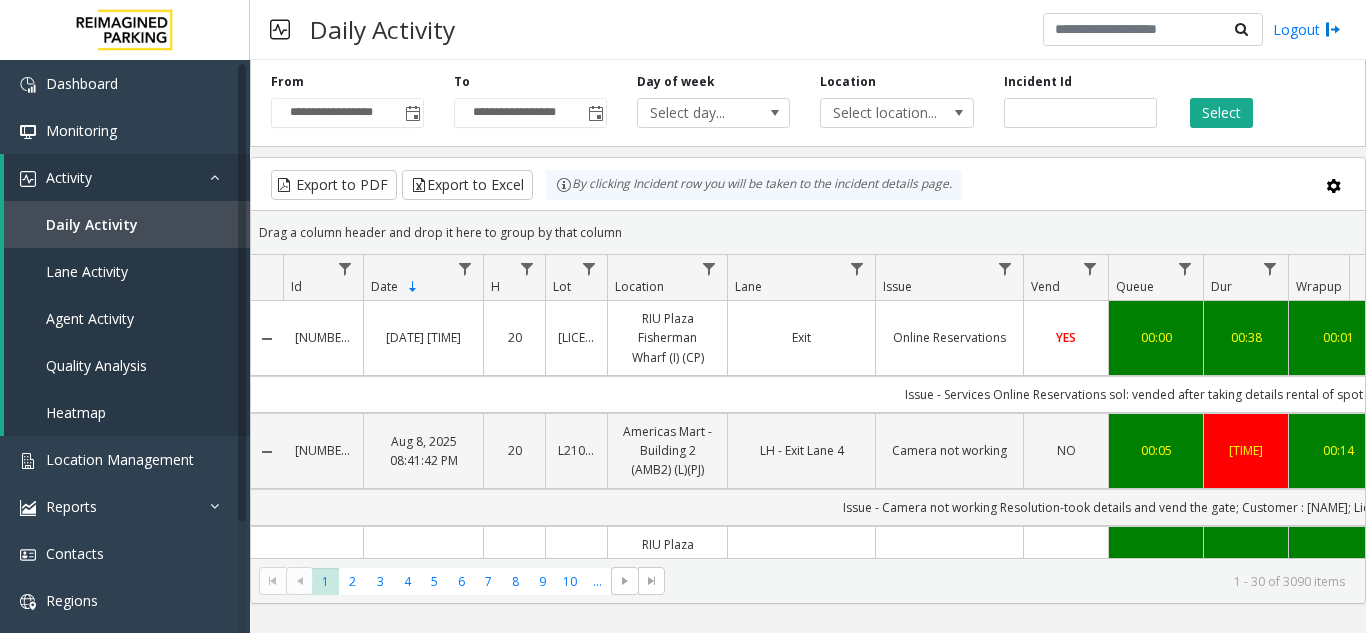 scroll, scrollTop: 0, scrollLeft: 102, axis: horizontal 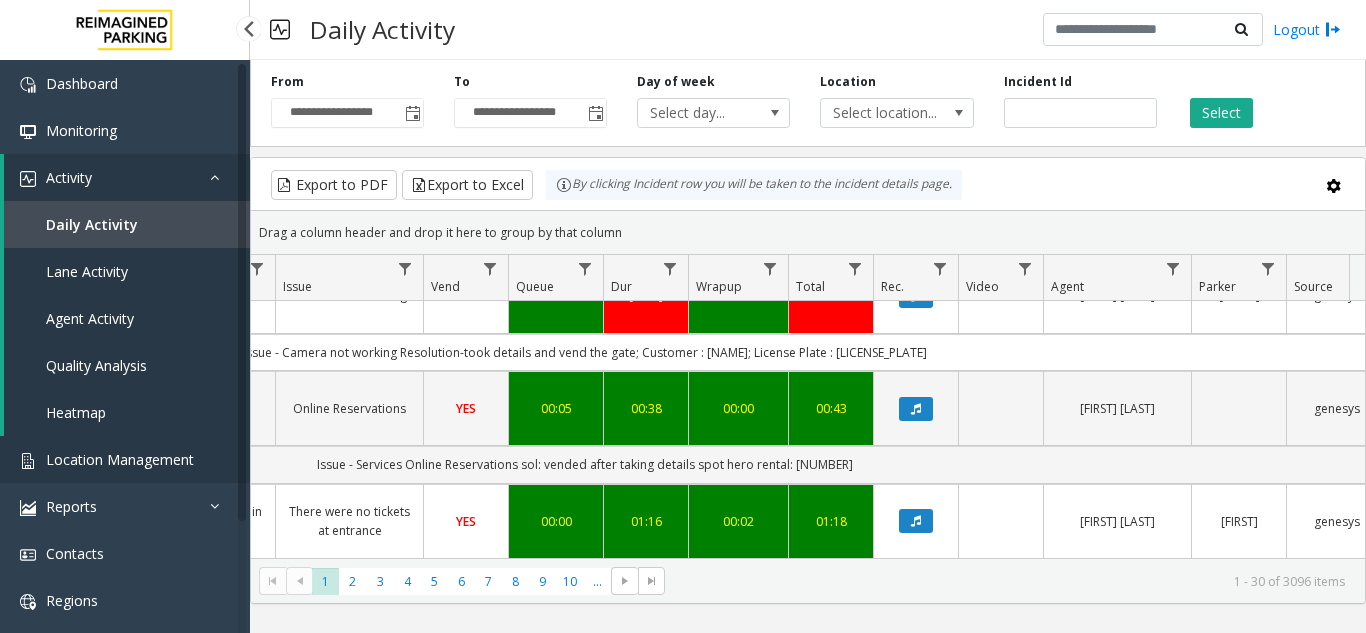 click on "Location Management" at bounding box center [125, 459] 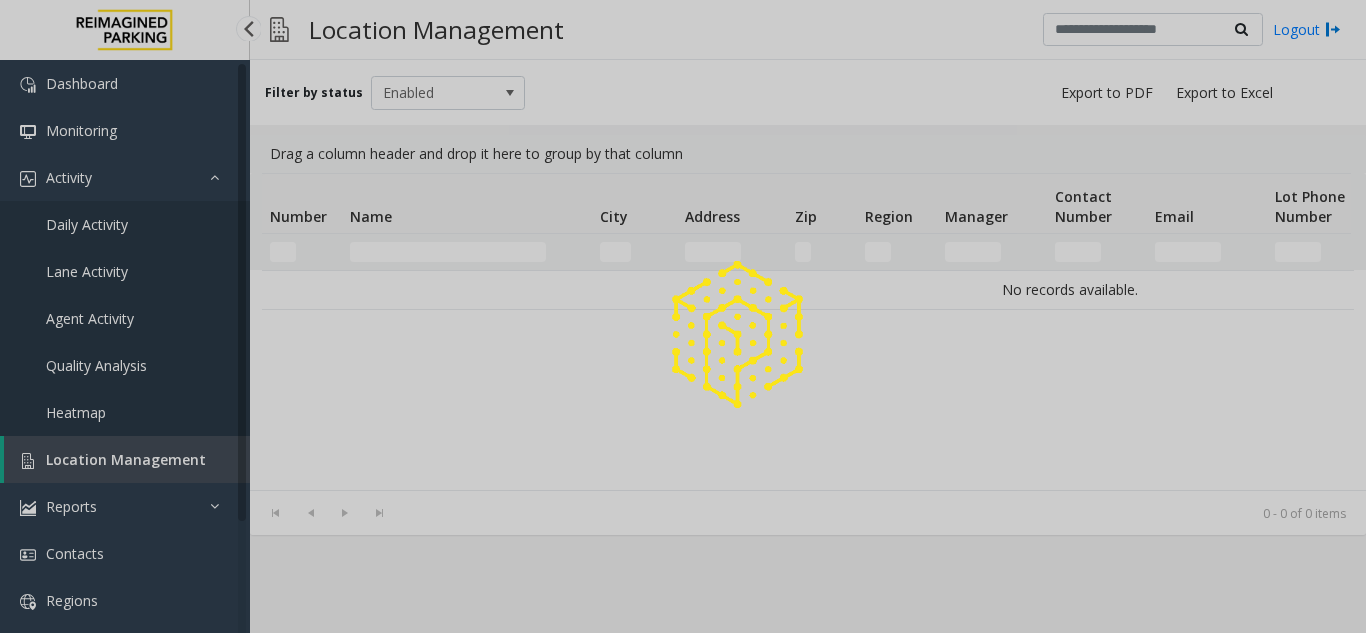 click 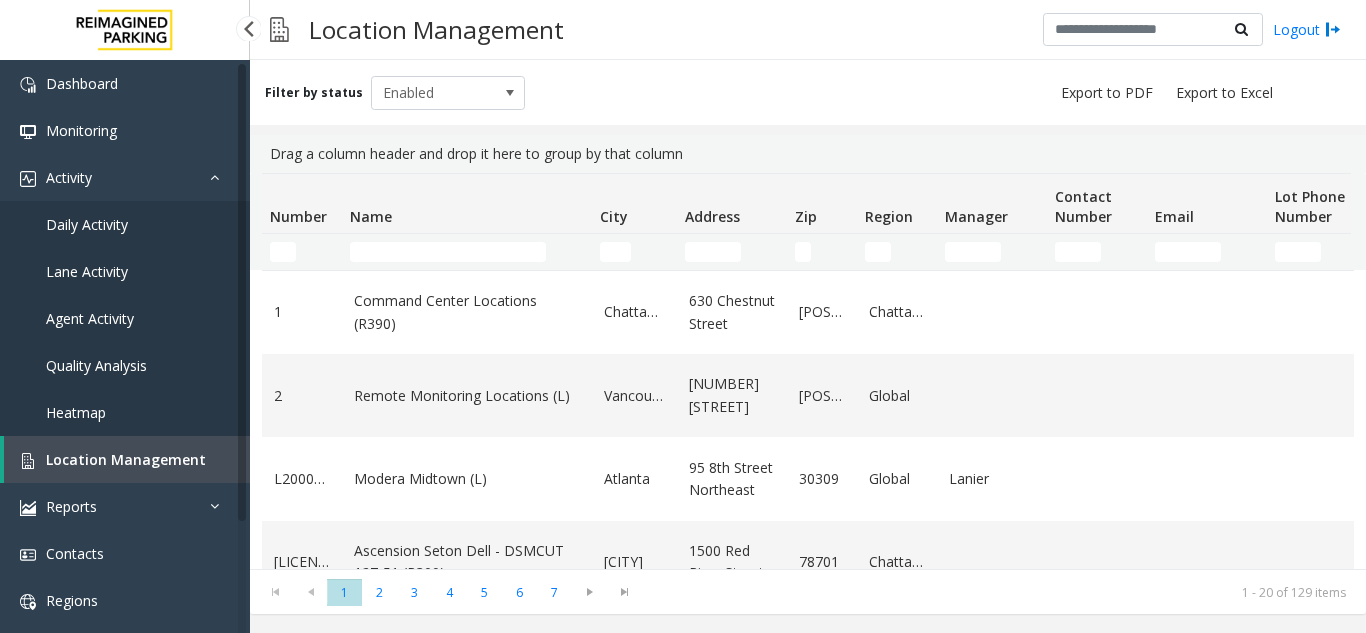 click on "Daily Activity" at bounding box center [125, 224] 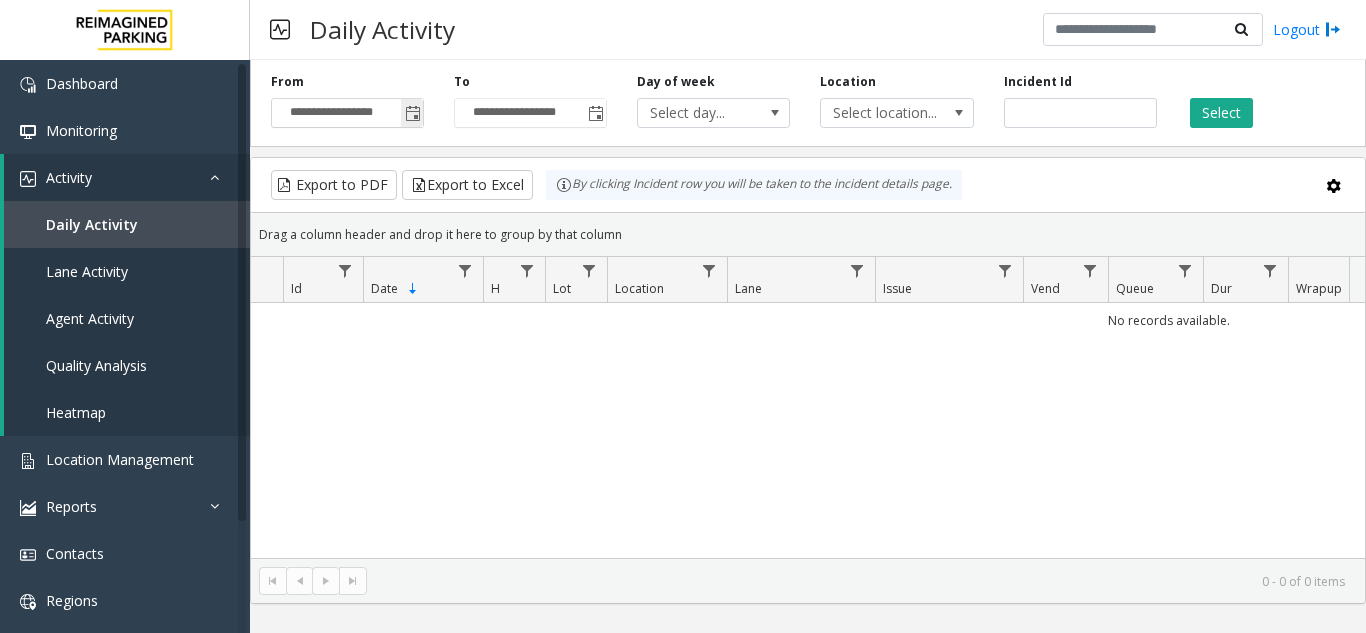 click 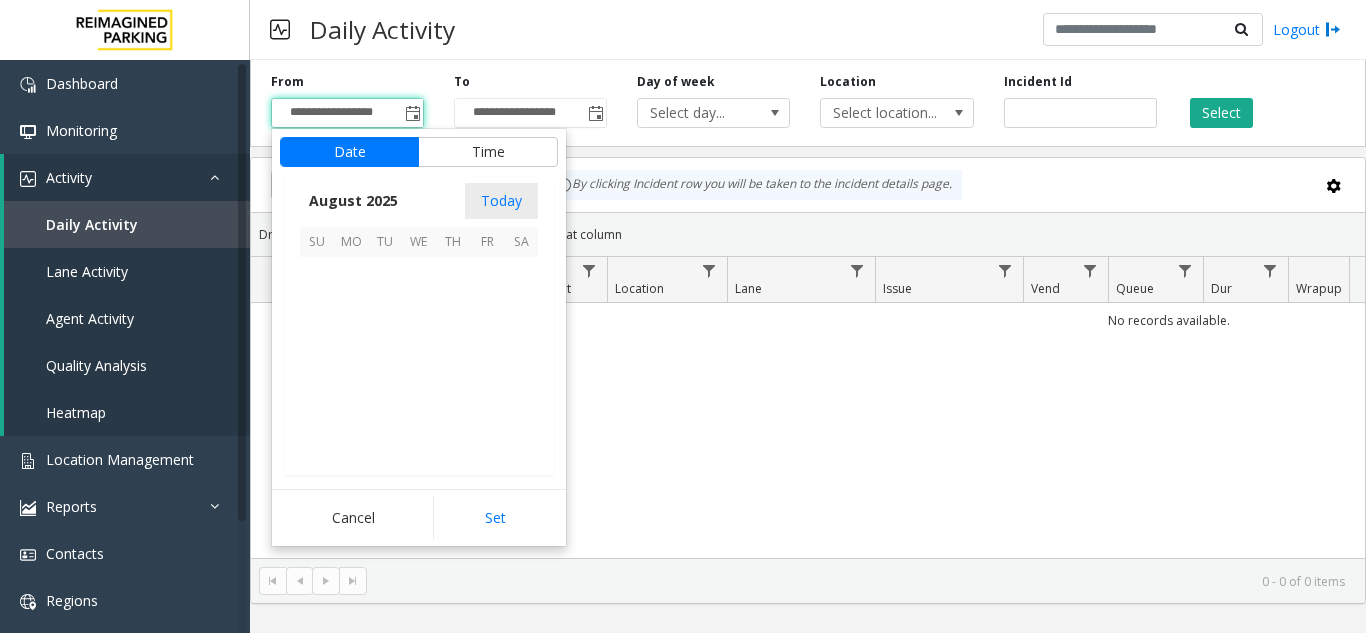 scroll, scrollTop: 358666, scrollLeft: 0, axis: vertical 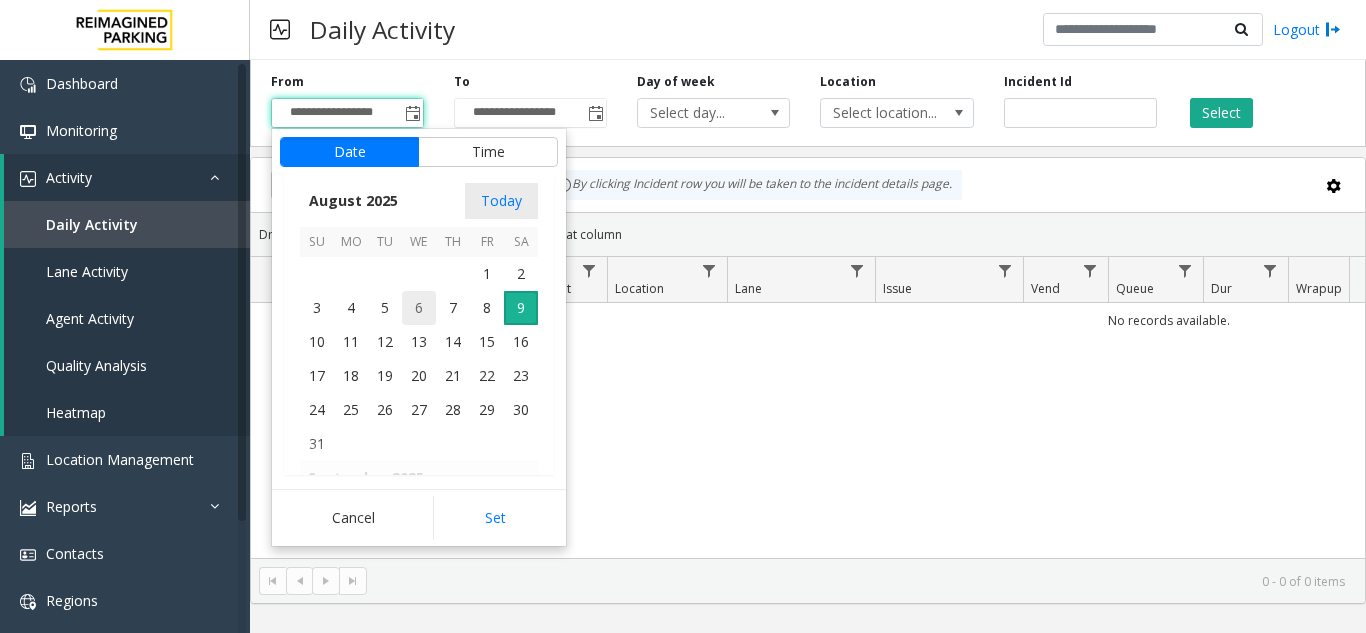click on "6" at bounding box center [419, 308] 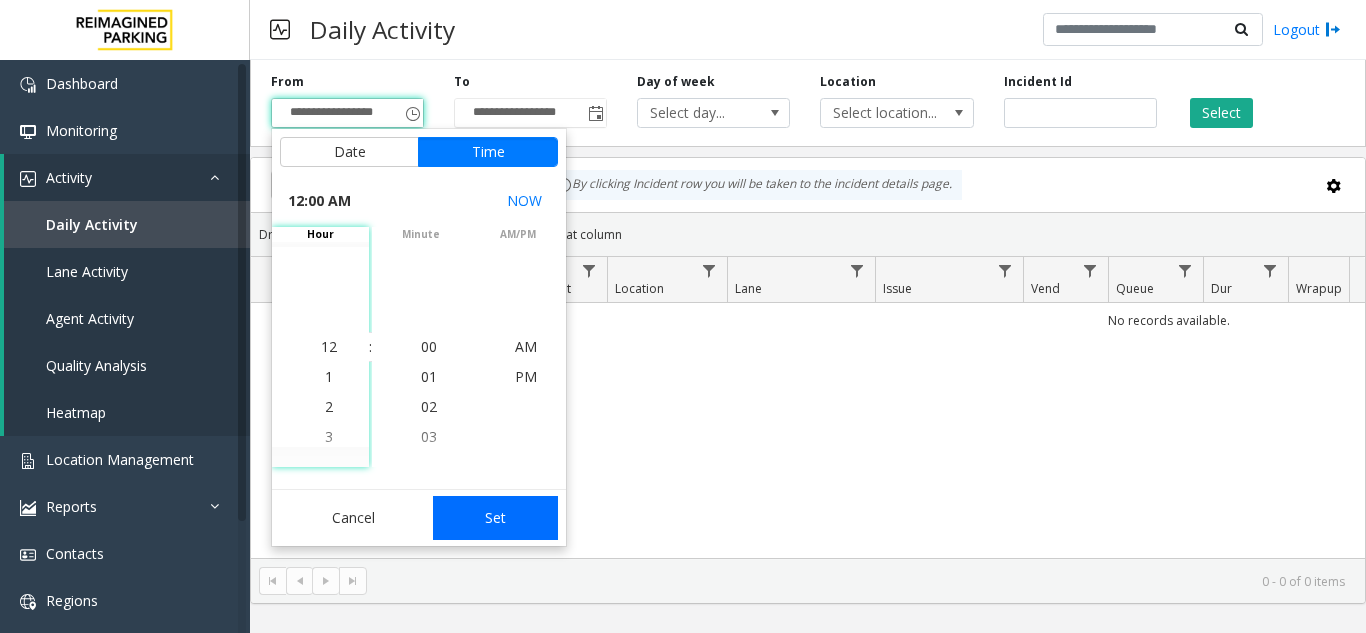 click on "Set" 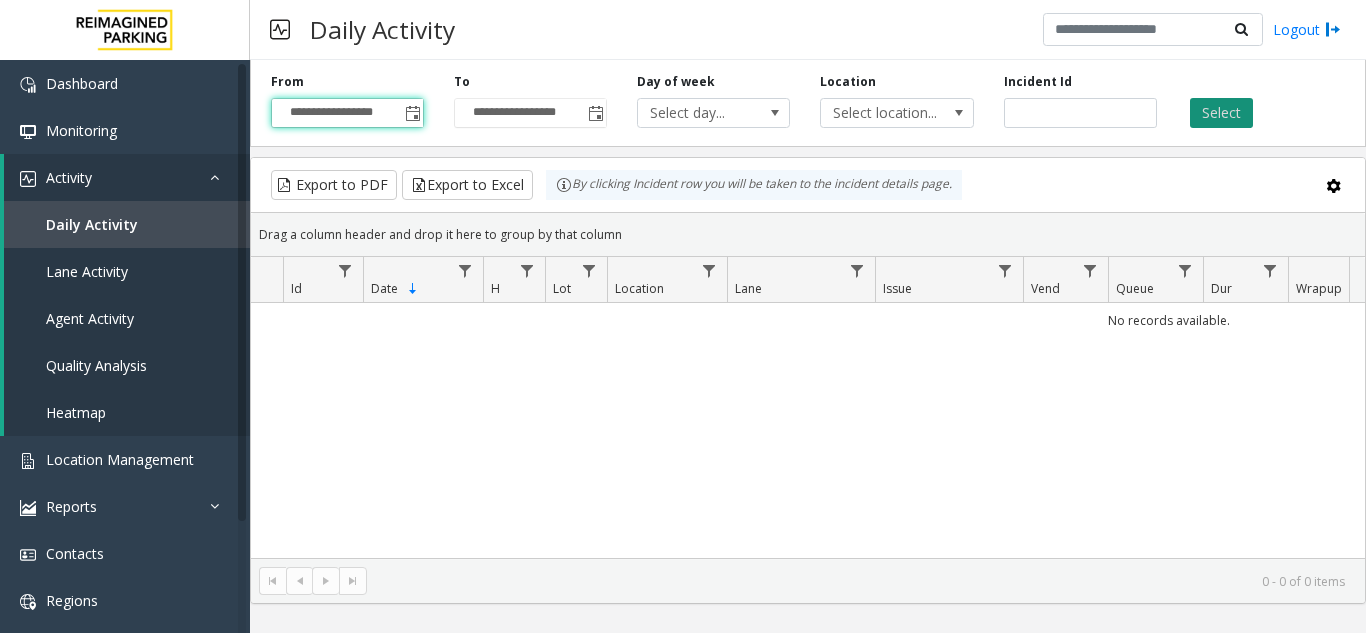 click on "Select" 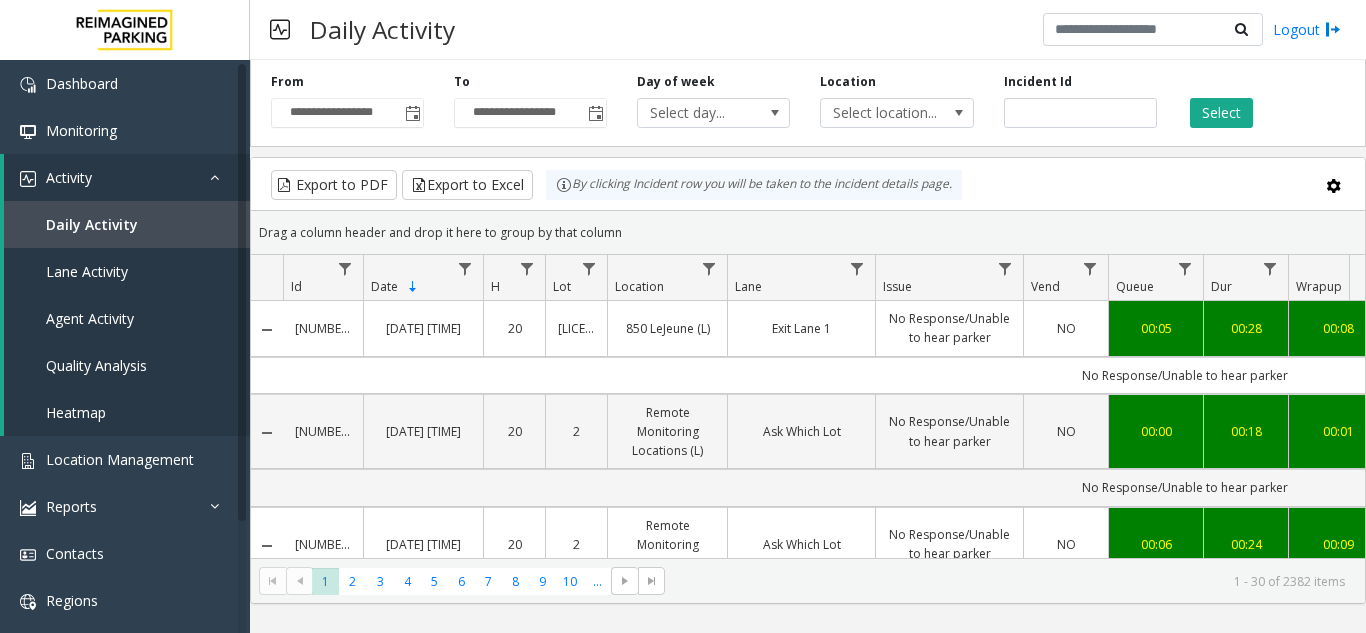 scroll, scrollTop: 0, scrollLeft: 294, axis: horizontal 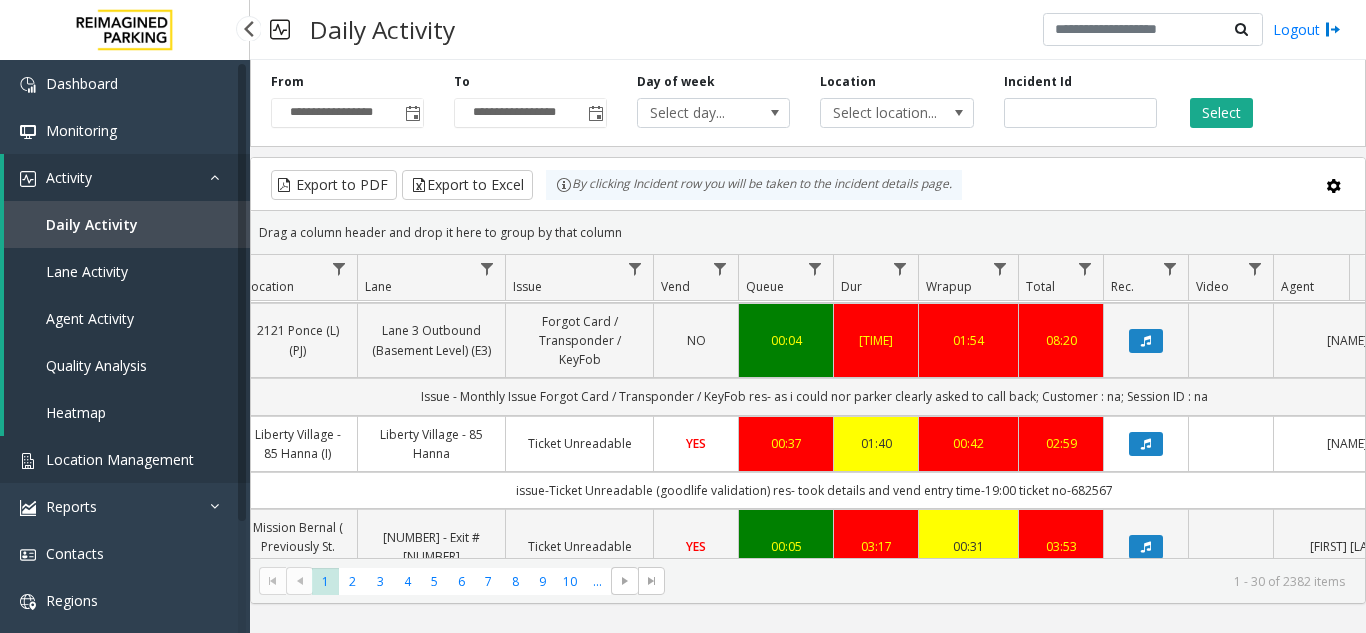 click on "Location Management" at bounding box center [125, 459] 